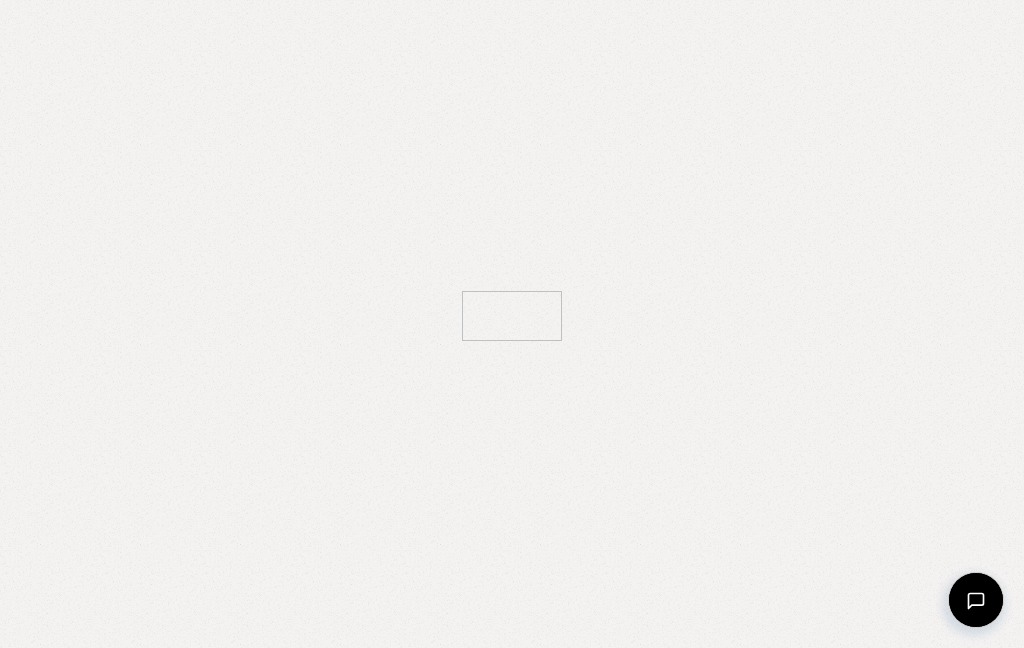 scroll, scrollTop: 0, scrollLeft: 0, axis: both 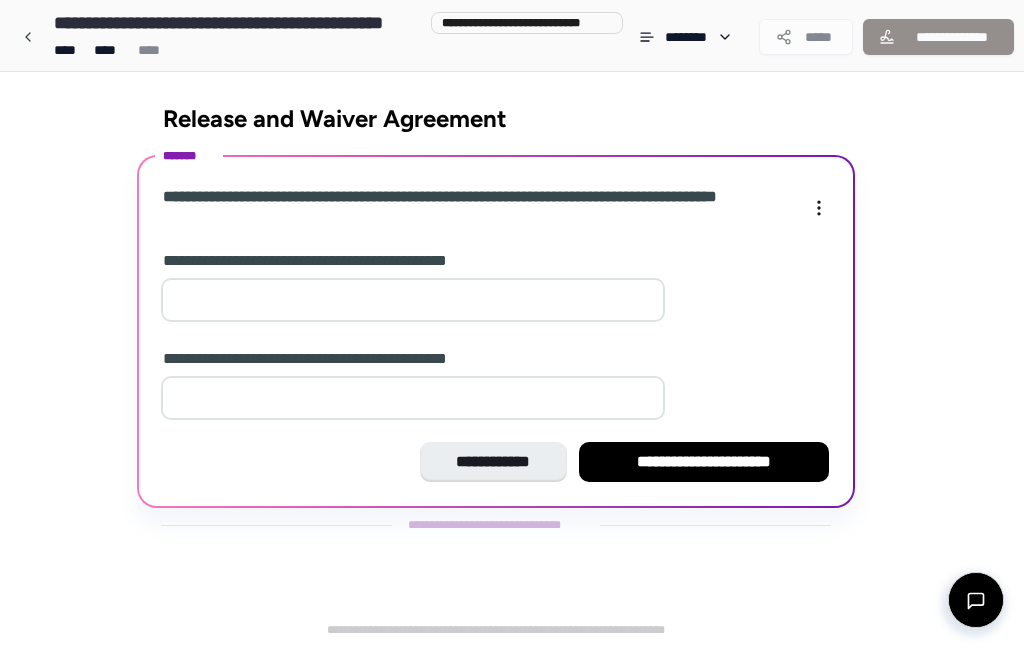 click at bounding box center (413, 300) 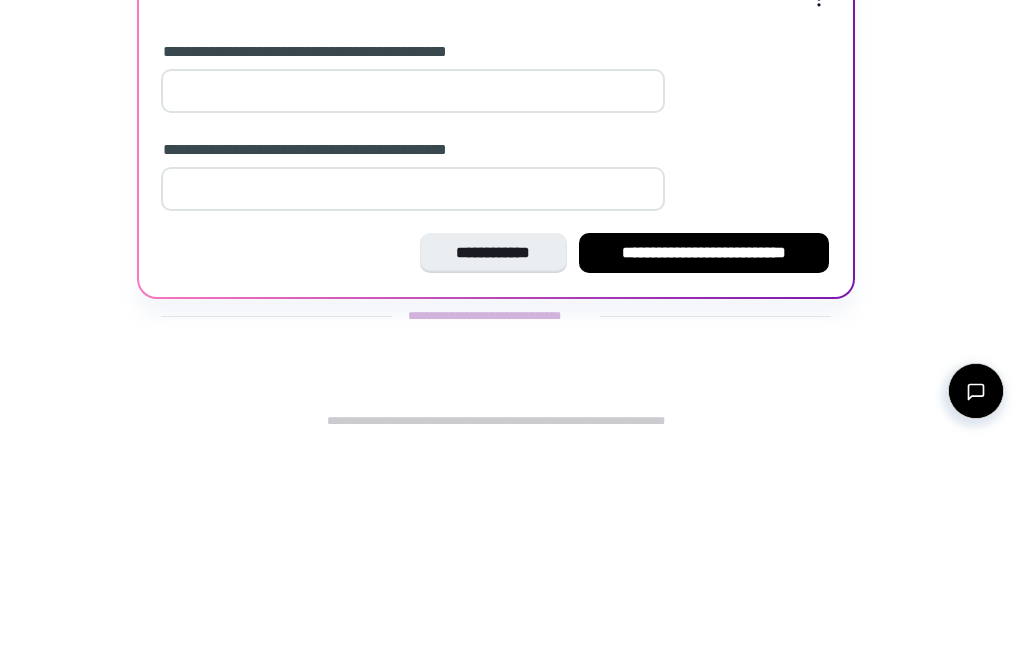 type on "*" 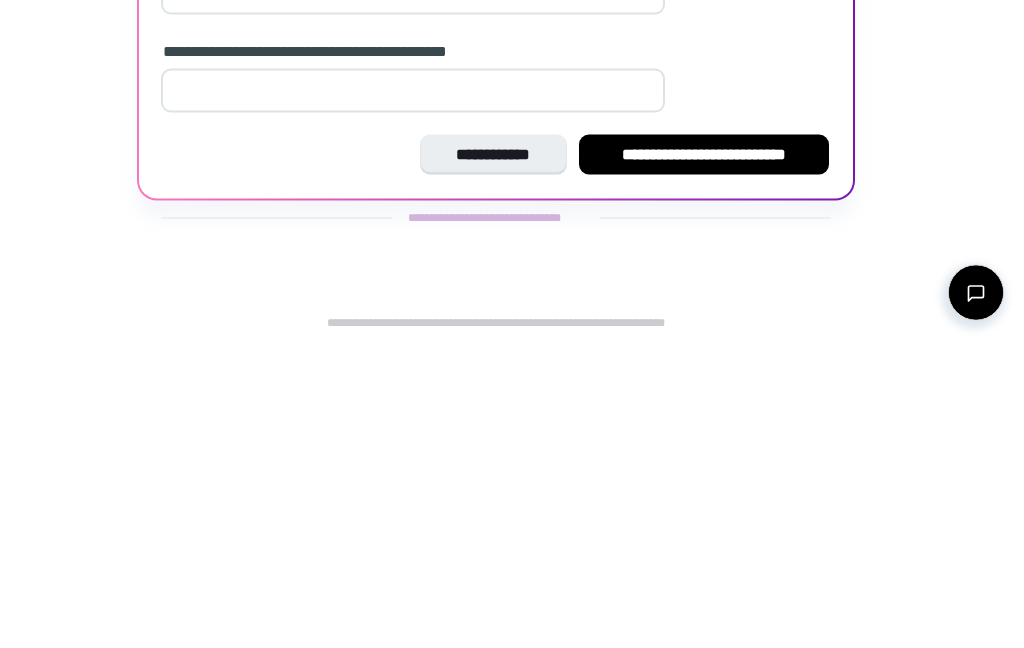 type on "*" 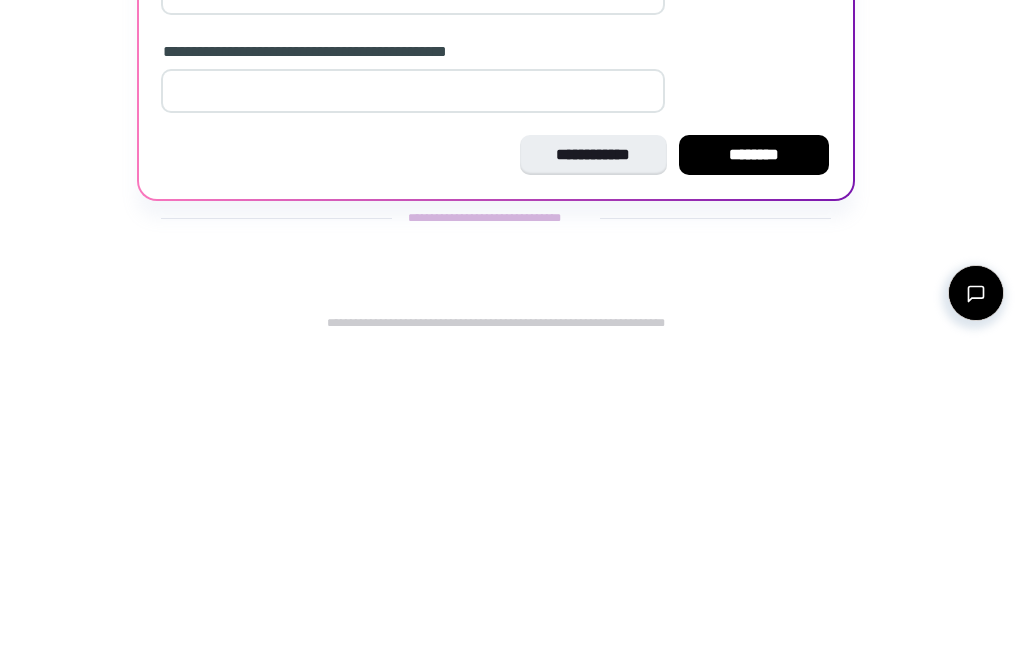 click on "**********" at bounding box center (593, 462) 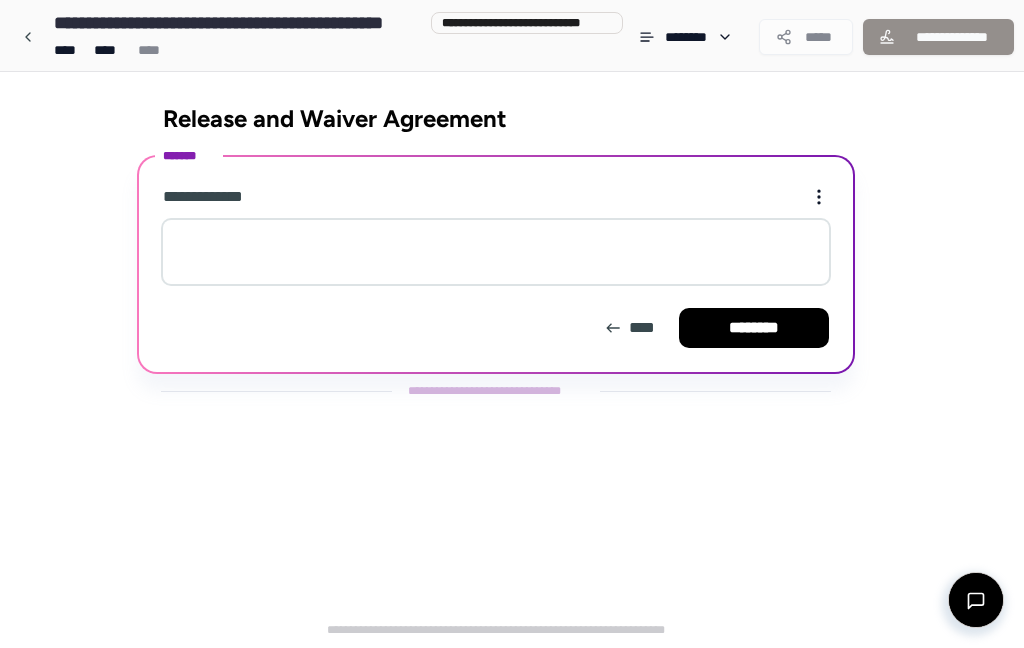 click at bounding box center (496, 252) 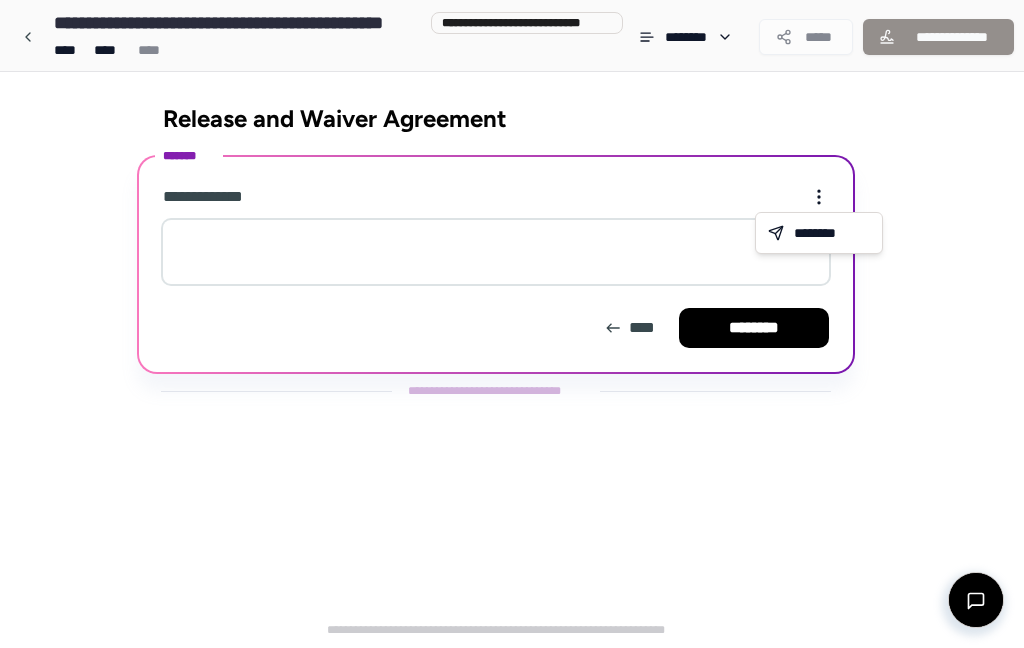 click on "**********" at bounding box center (512, 324) 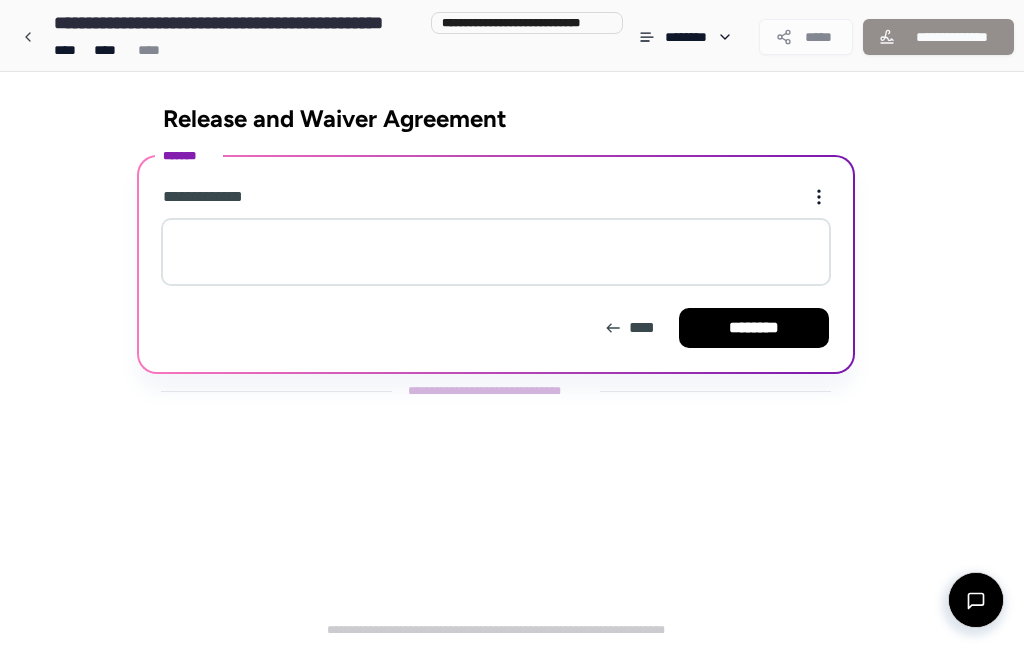 click at bounding box center (496, 252) 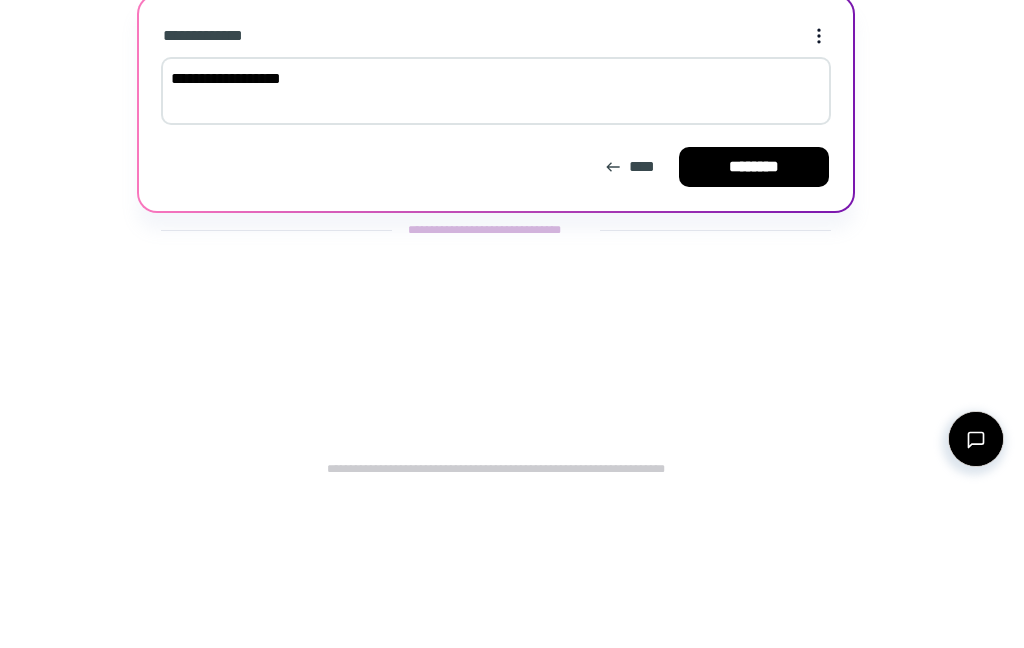 click on "**********" at bounding box center (496, 252) 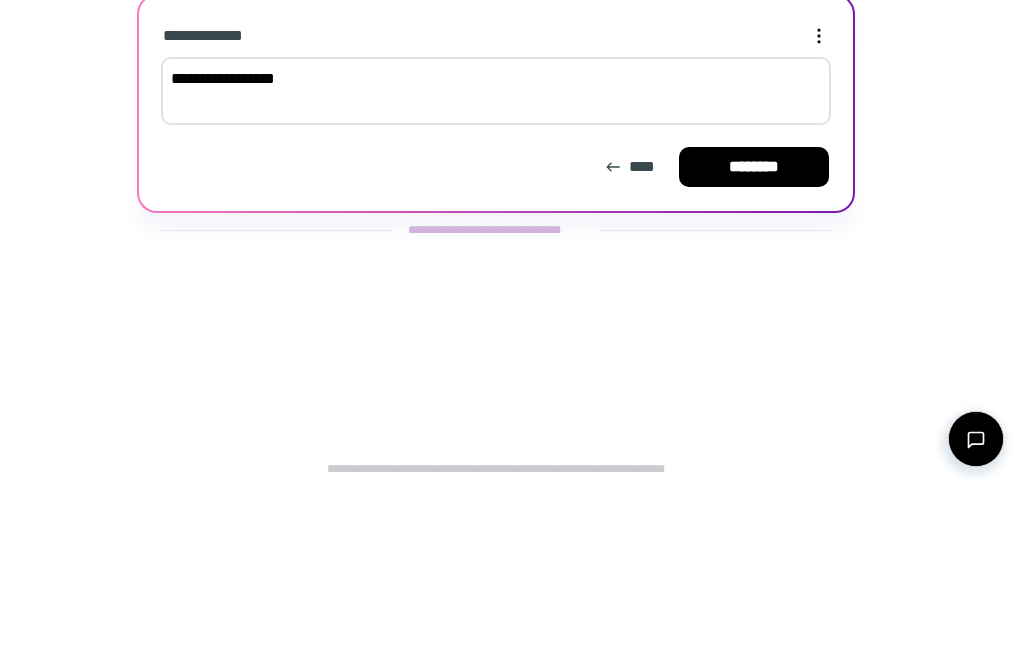 click on "**********" at bounding box center (496, 252) 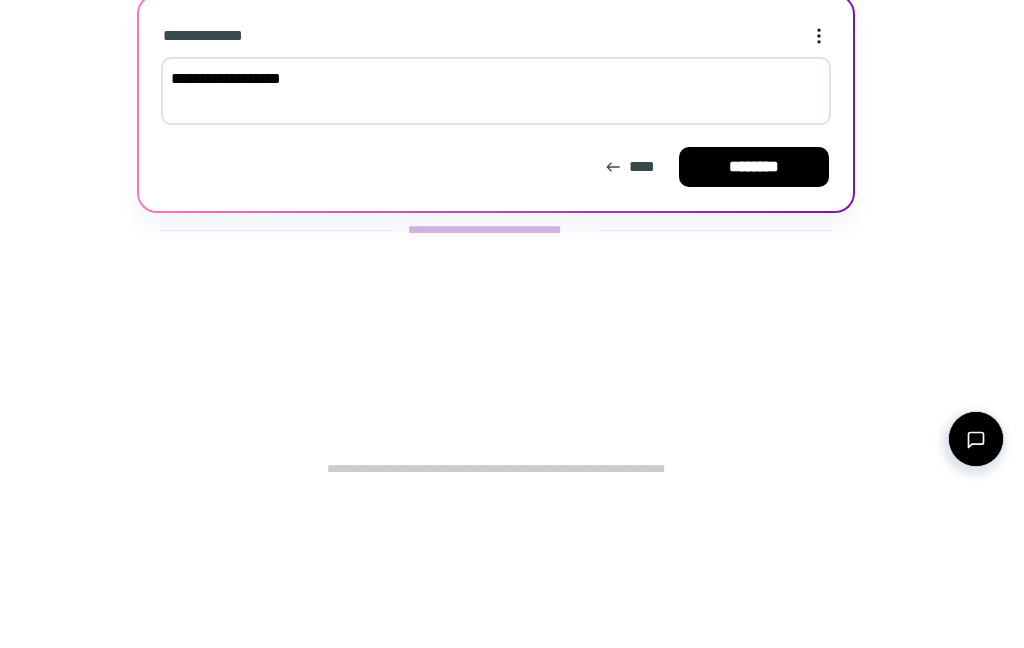 click on "********" at bounding box center [754, 328] 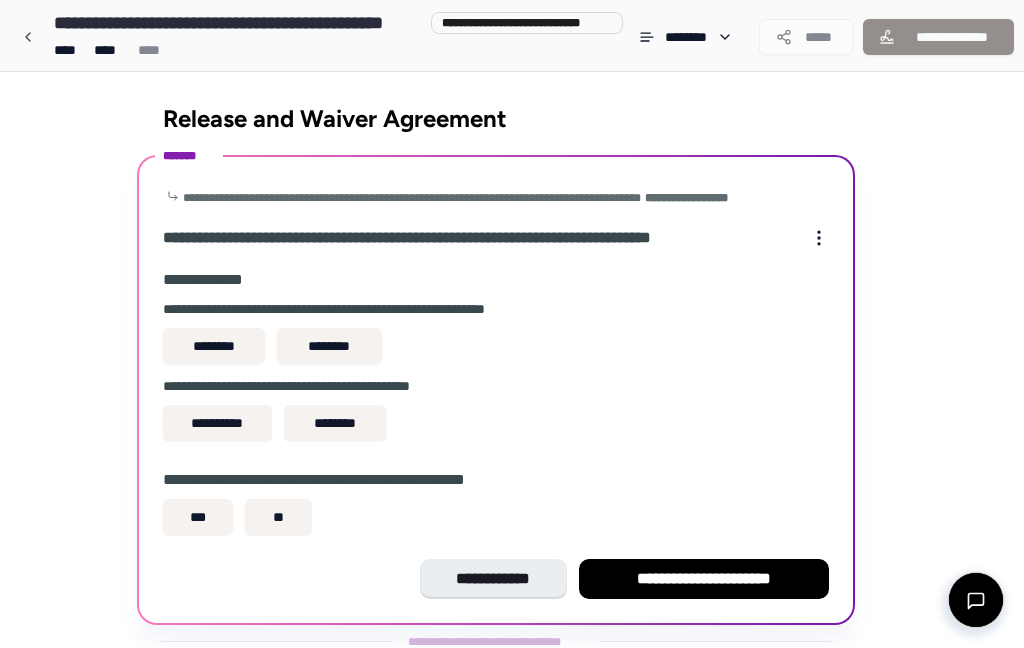 scroll, scrollTop: 55, scrollLeft: 0, axis: vertical 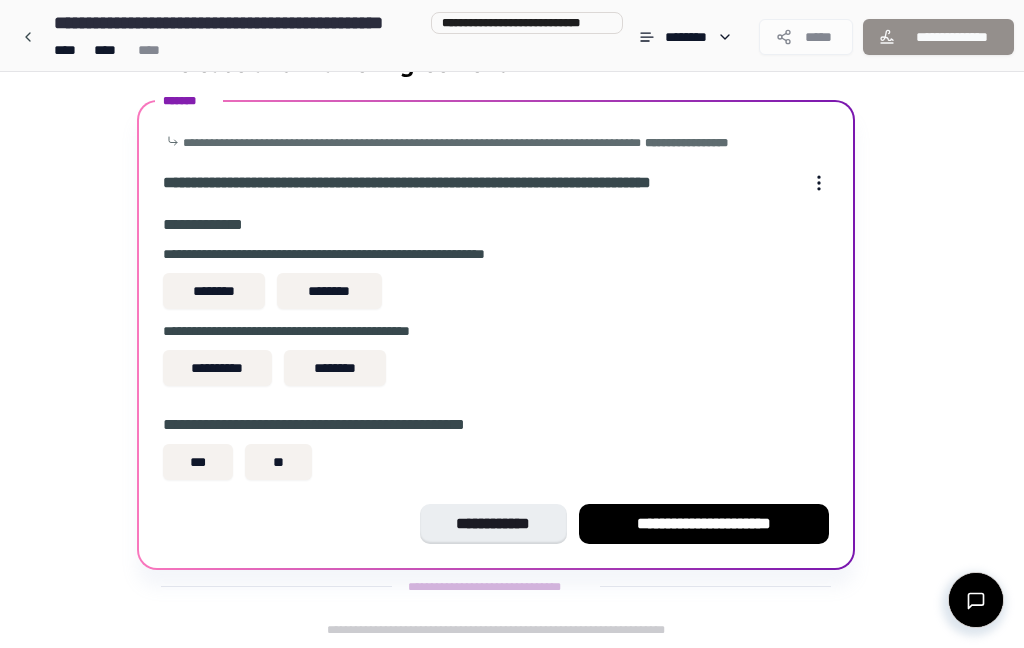 click on "********" at bounding box center [214, 291] 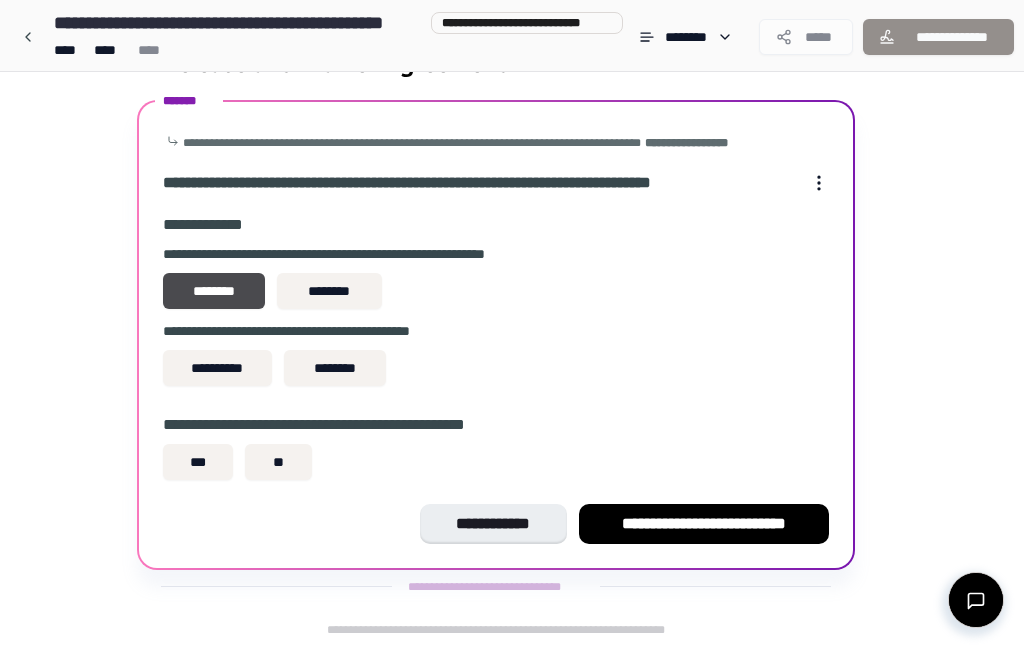 click on "**********" at bounding box center [217, 368] 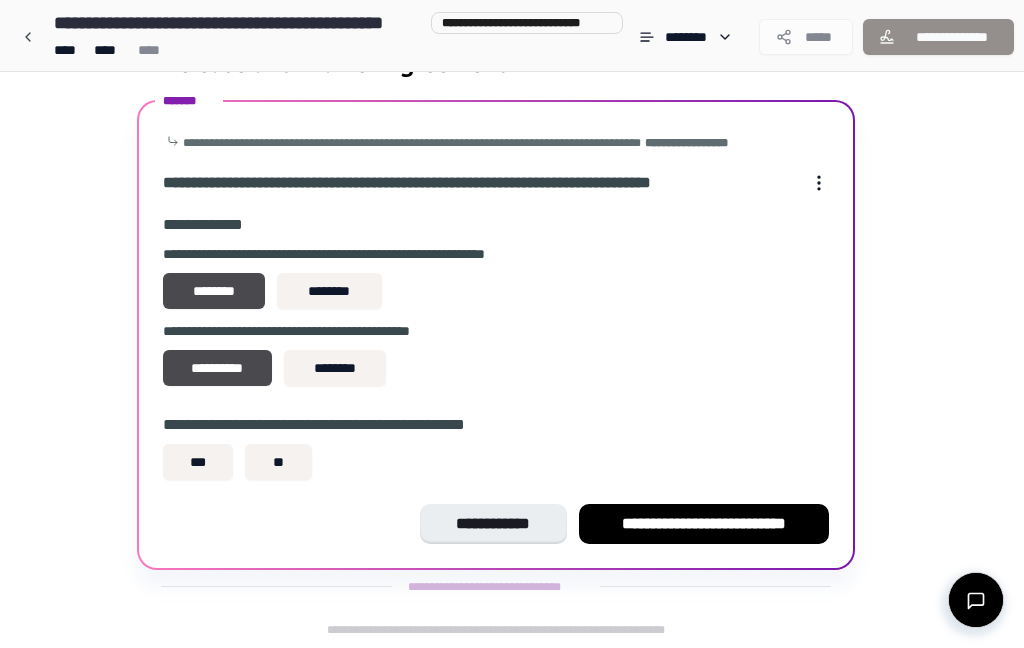 click on "***" at bounding box center [198, 462] 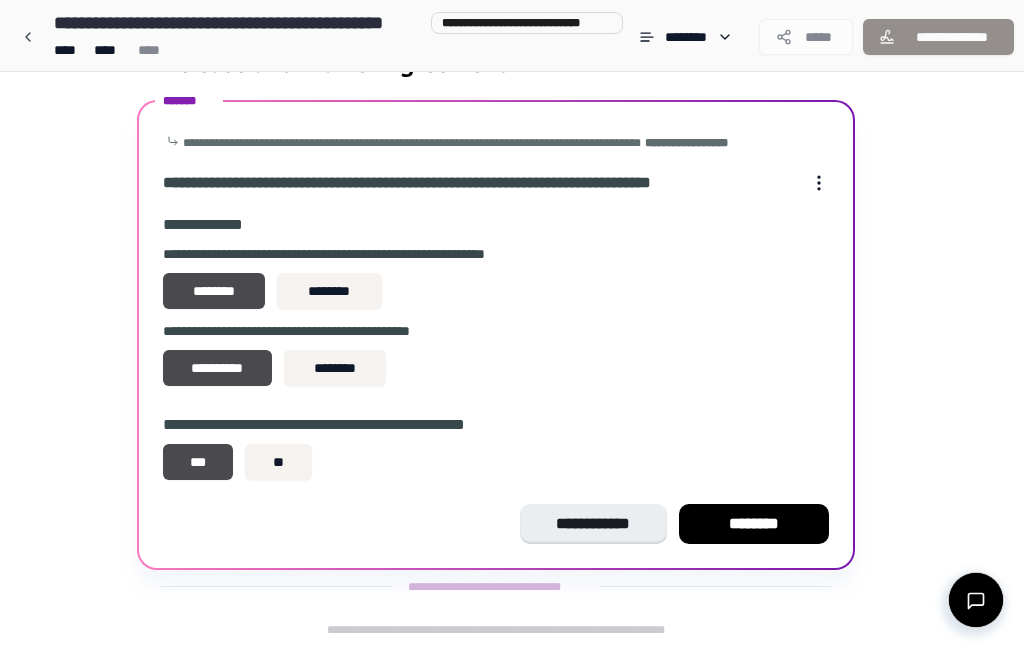 click on "********" at bounding box center (754, 524) 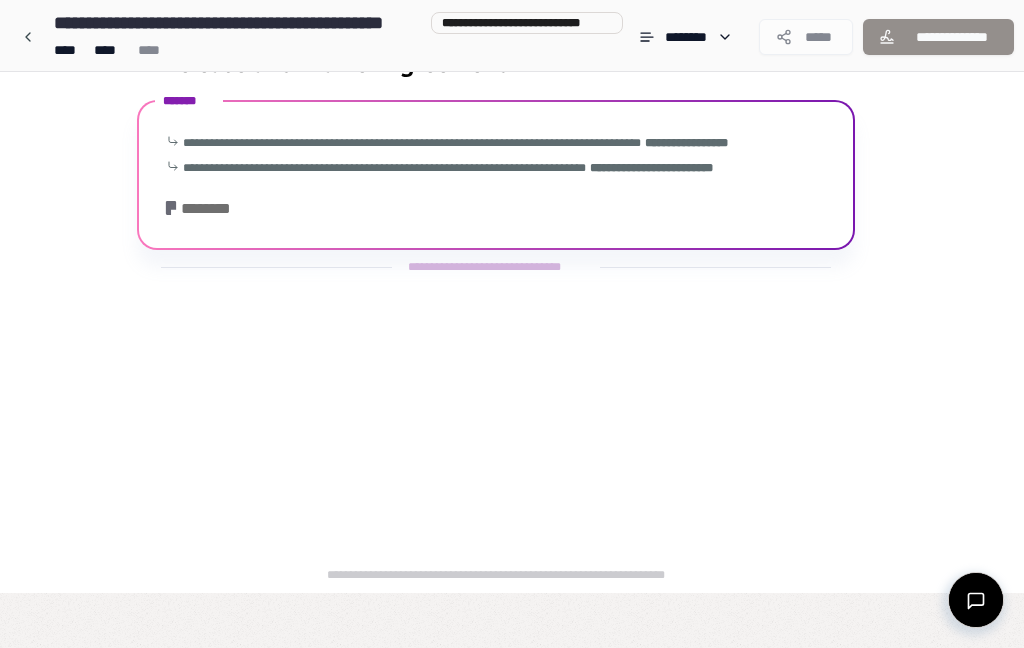 scroll, scrollTop: 0, scrollLeft: 0, axis: both 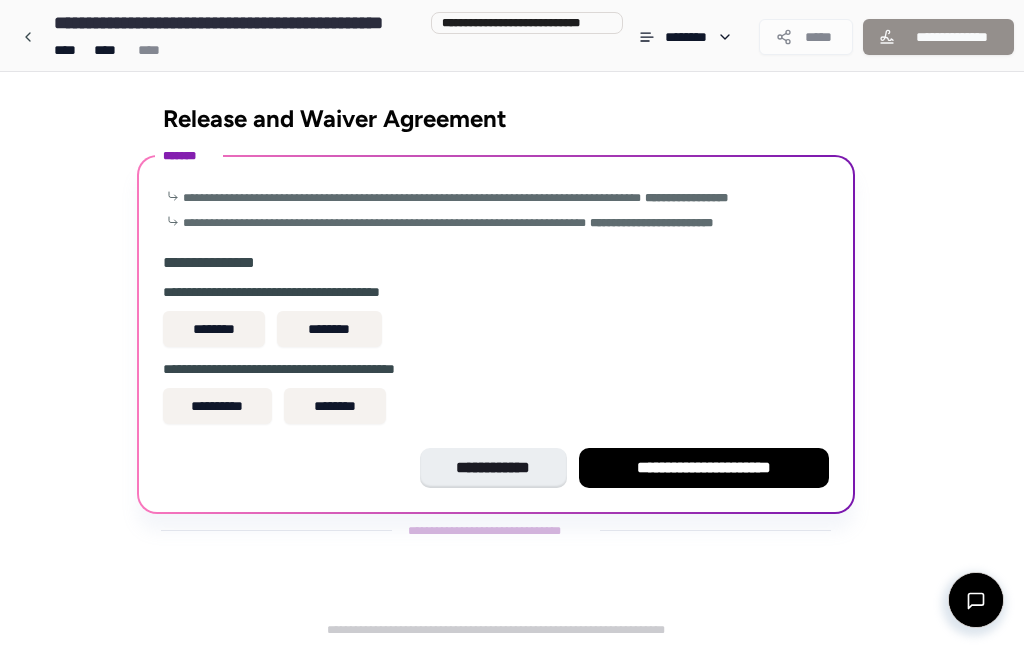click on "********" at bounding box center (329, 329) 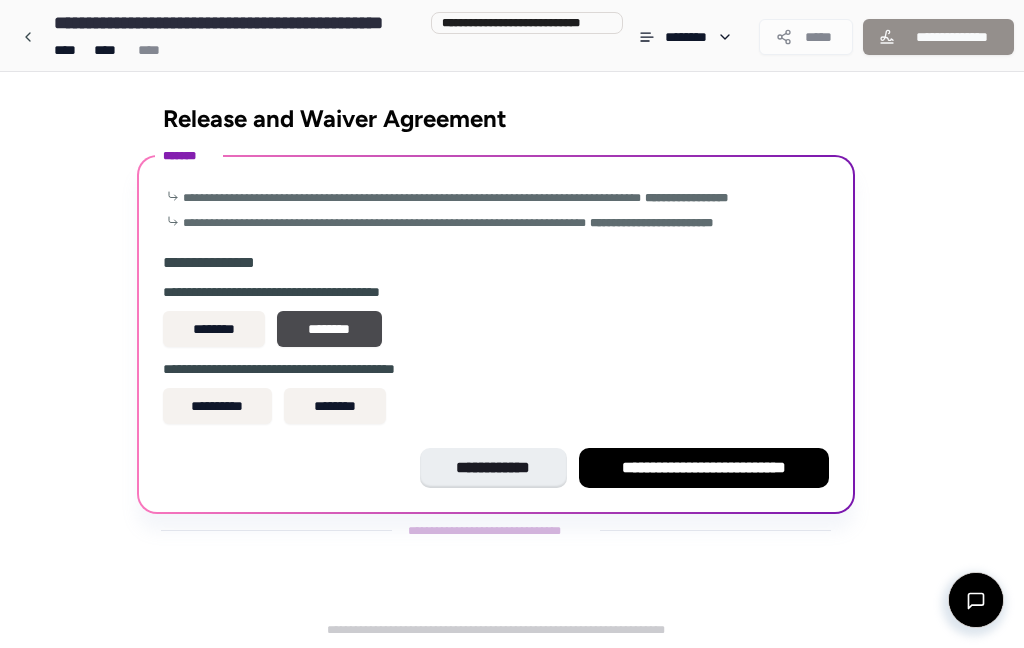 click on "**********" at bounding box center (217, 406) 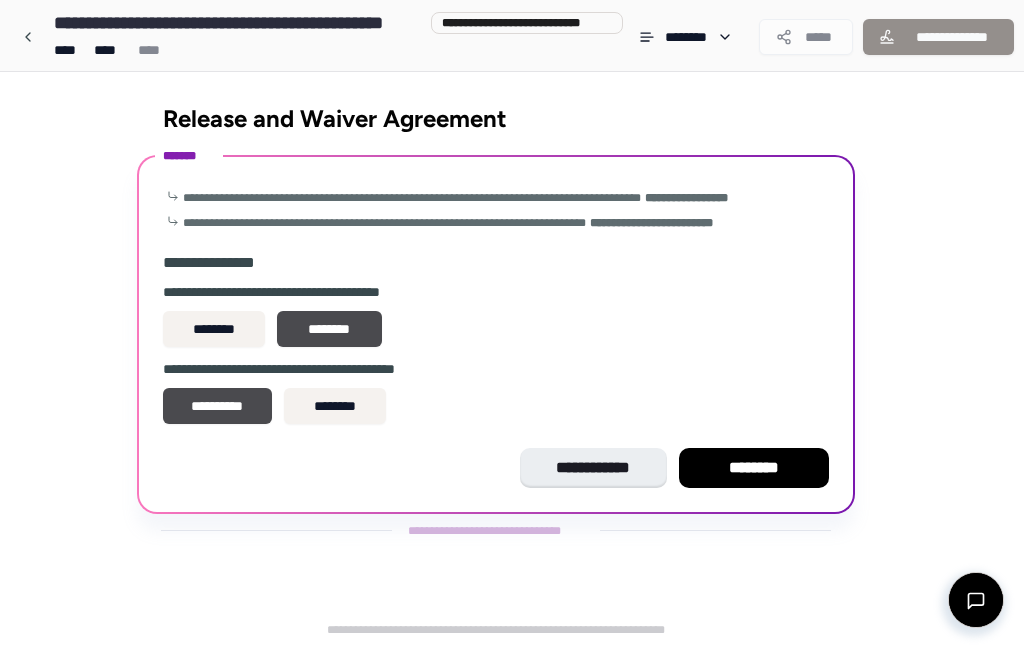 click on "**********" at bounding box center [593, 468] 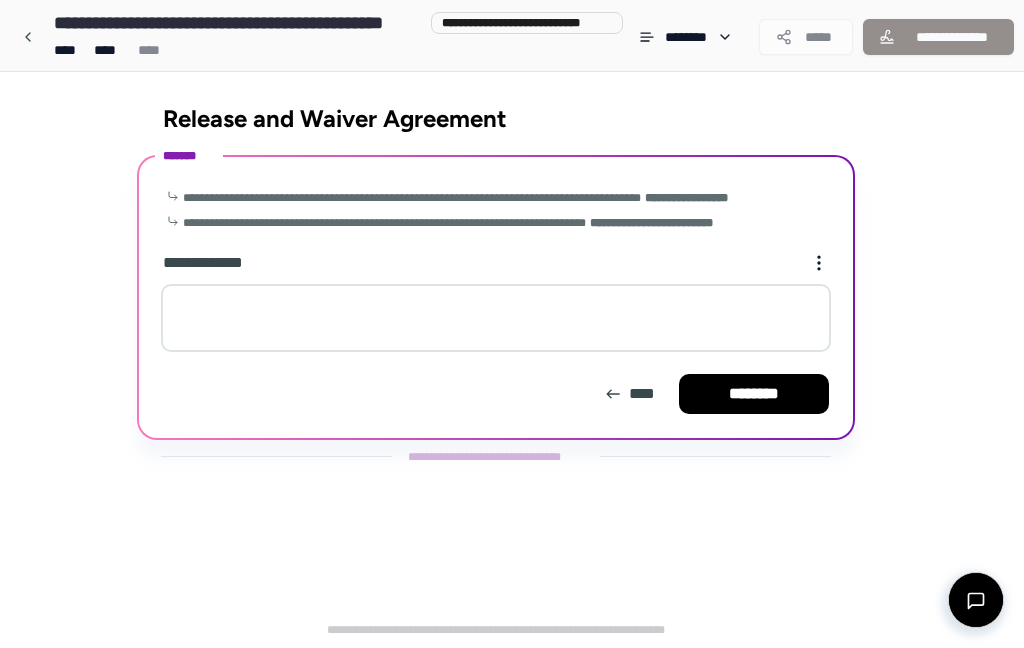 click at bounding box center (496, 318) 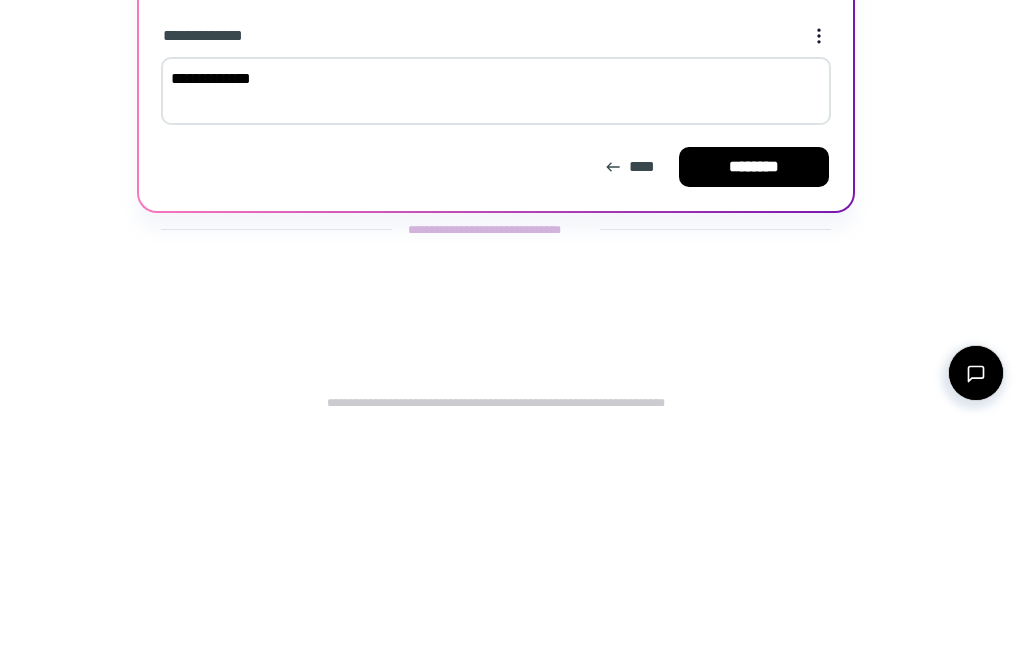type on "**********" 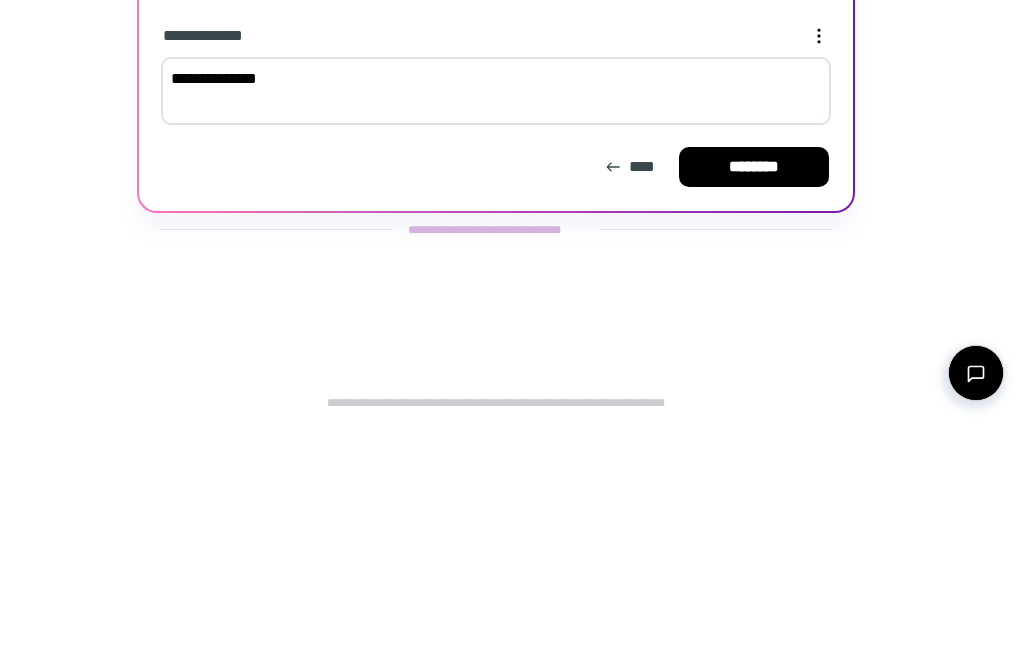 click on "********" at bounding box center (754, 394) 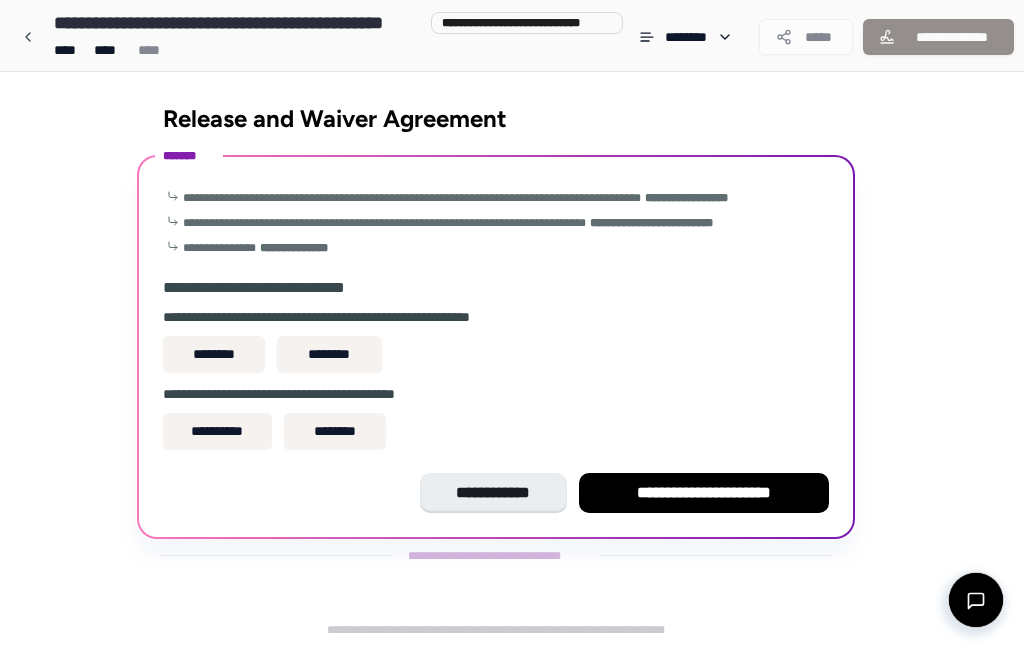 click on "********" at bounding box center [329, 354] 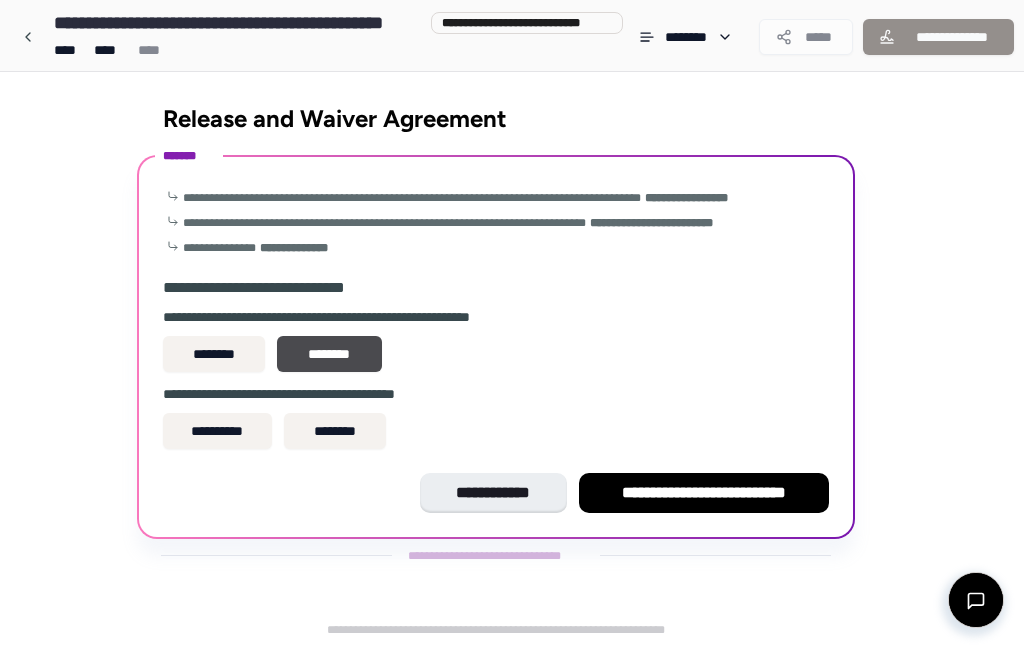 click on "**********" at bounding box center (217, 431) 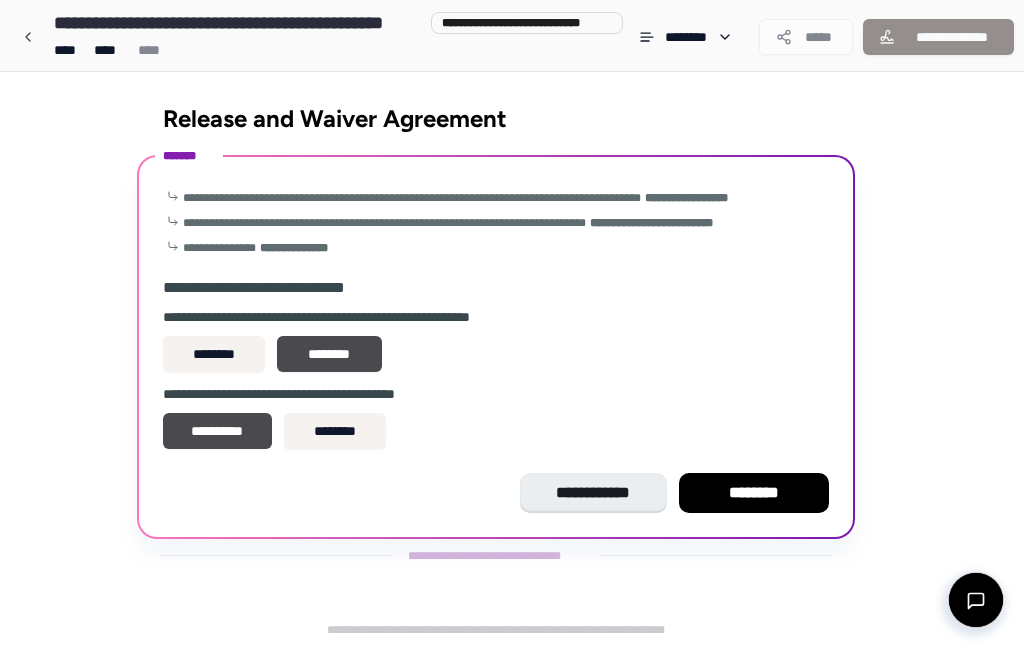 click on "**********" at bounding box center [593, 493] 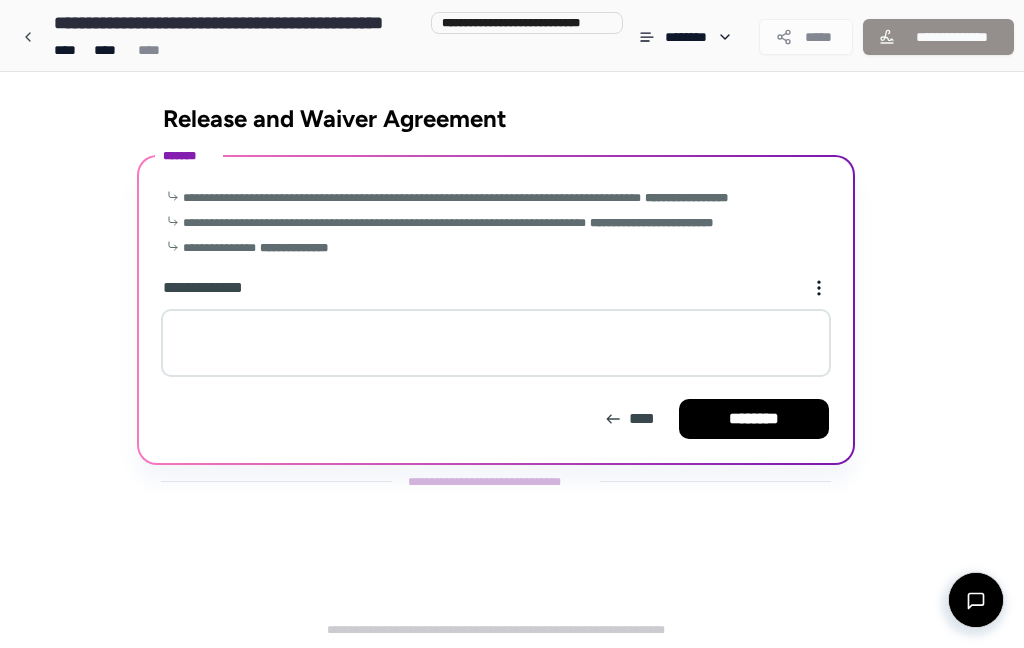 click on "********" at bounding box center [754, 419] 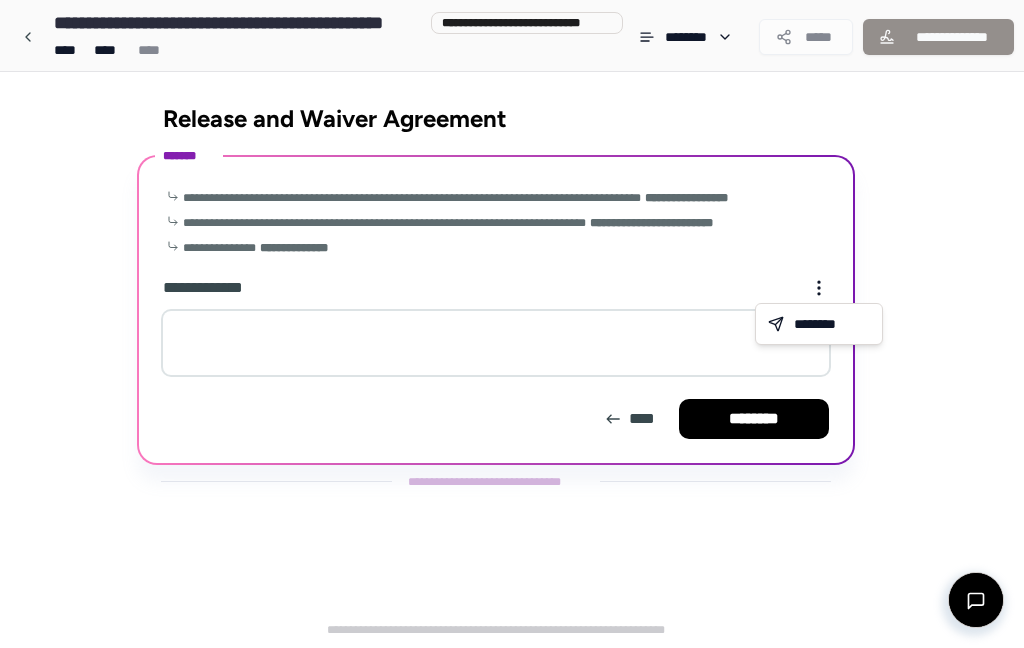 click on "**********" at bounding box center [512, 324] 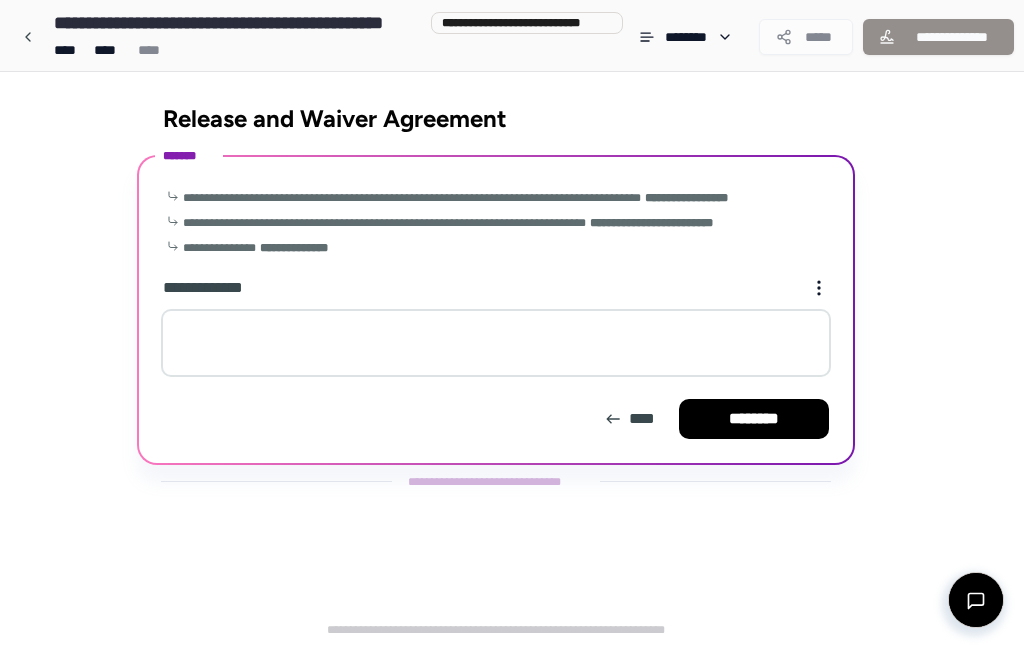 click at bounding box center [496, 343] 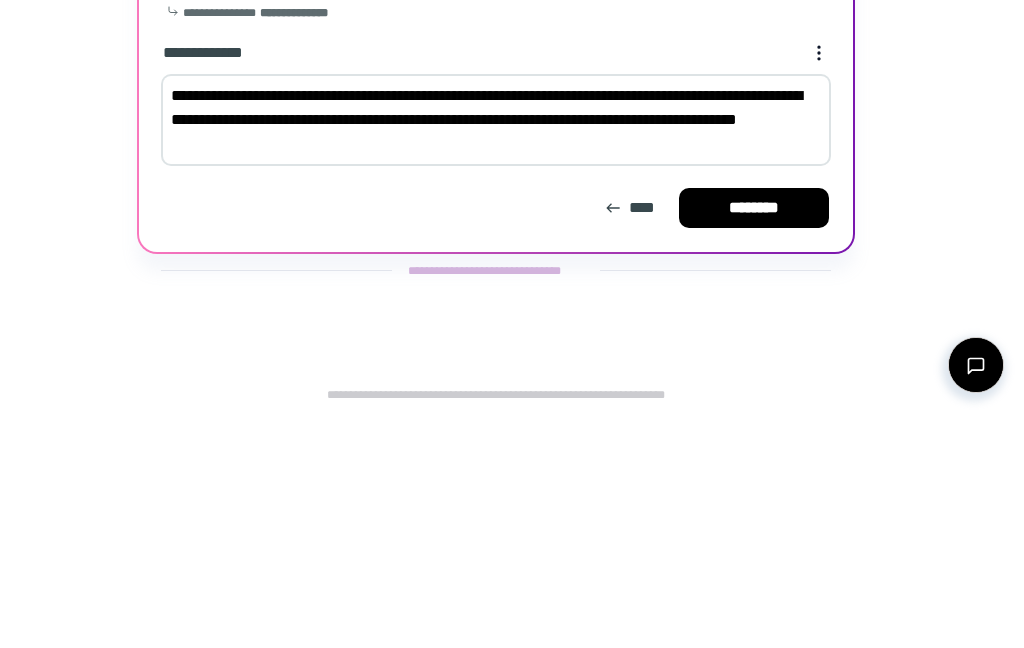 type on "**********" 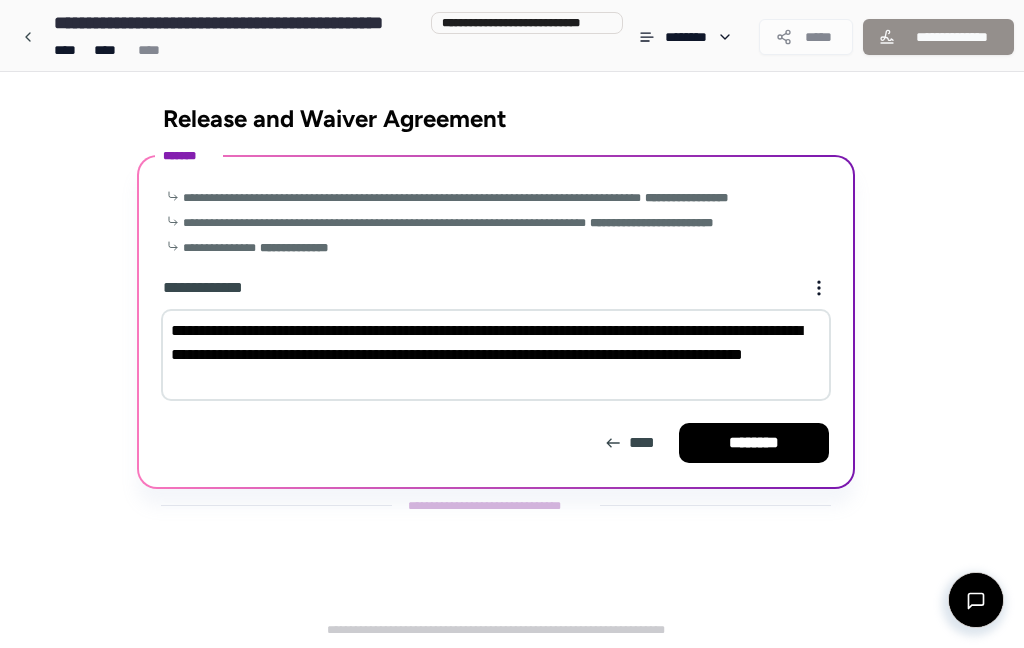 click on "********" at bounding box center (754, 443) 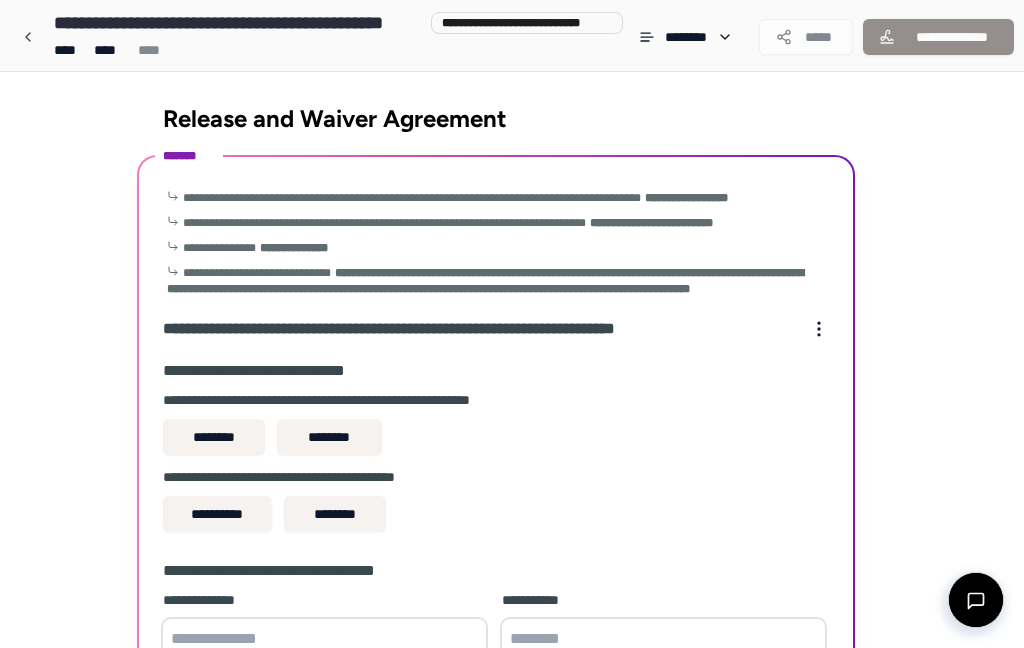 scroll, scrollTop: 260, scrollLeft: 0, axis: vertical 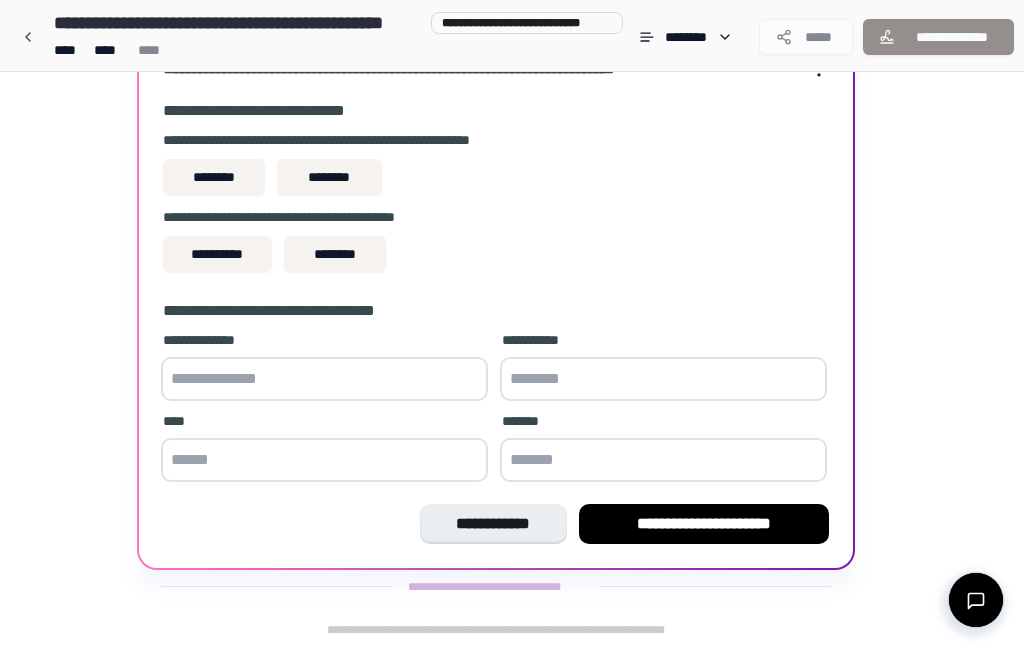 click at bounding box center (324, 379) 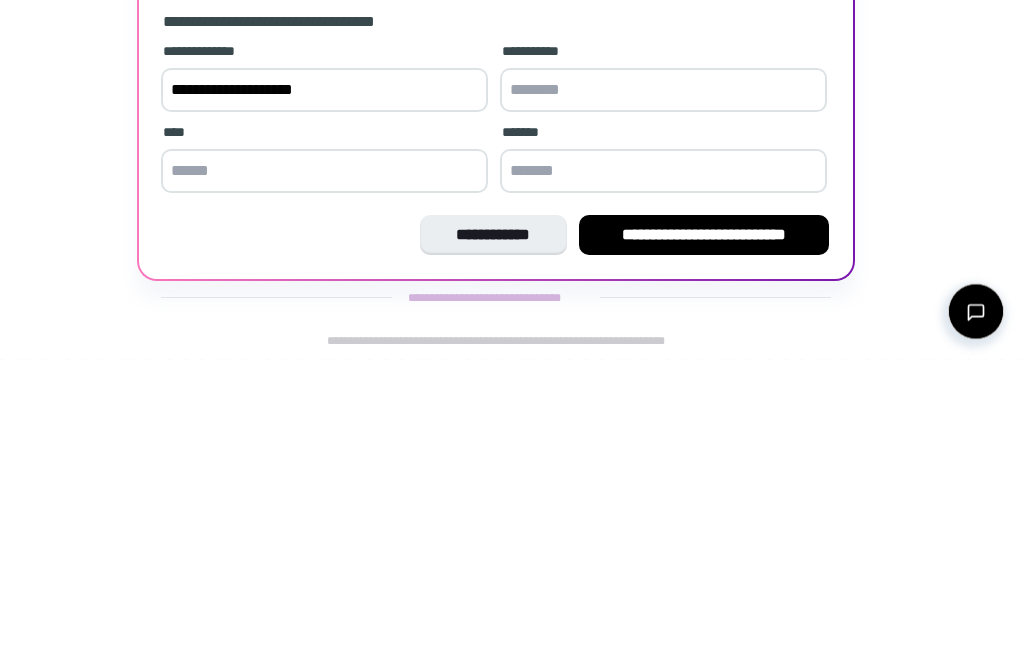 click at bounding box center (324, 460) 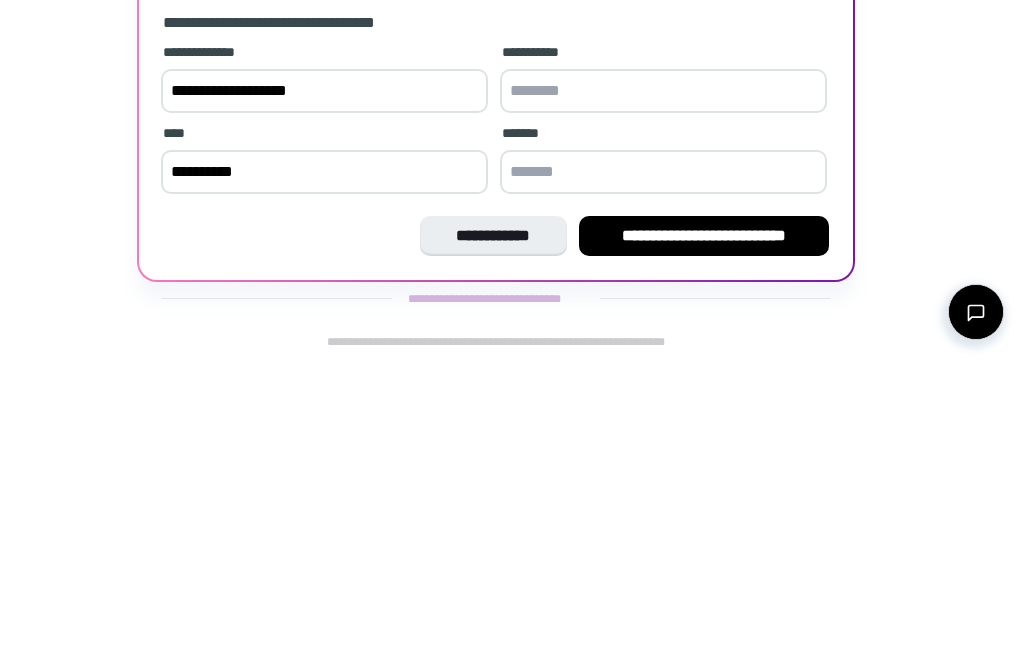 click on "**********" at bounding box center [324, 379] 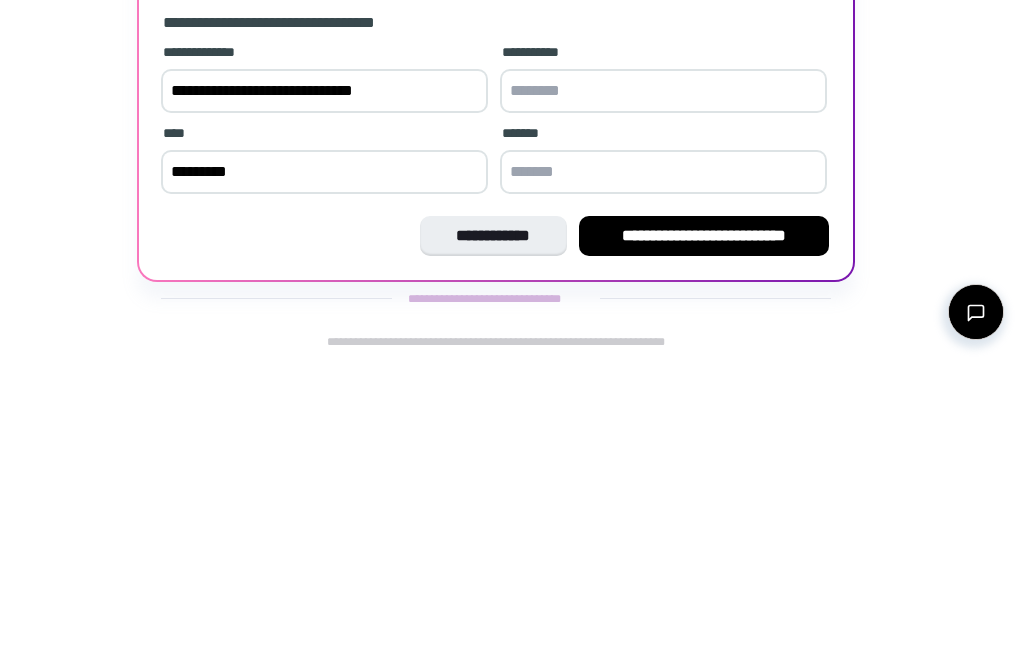 click at bounding box center [663, 460] 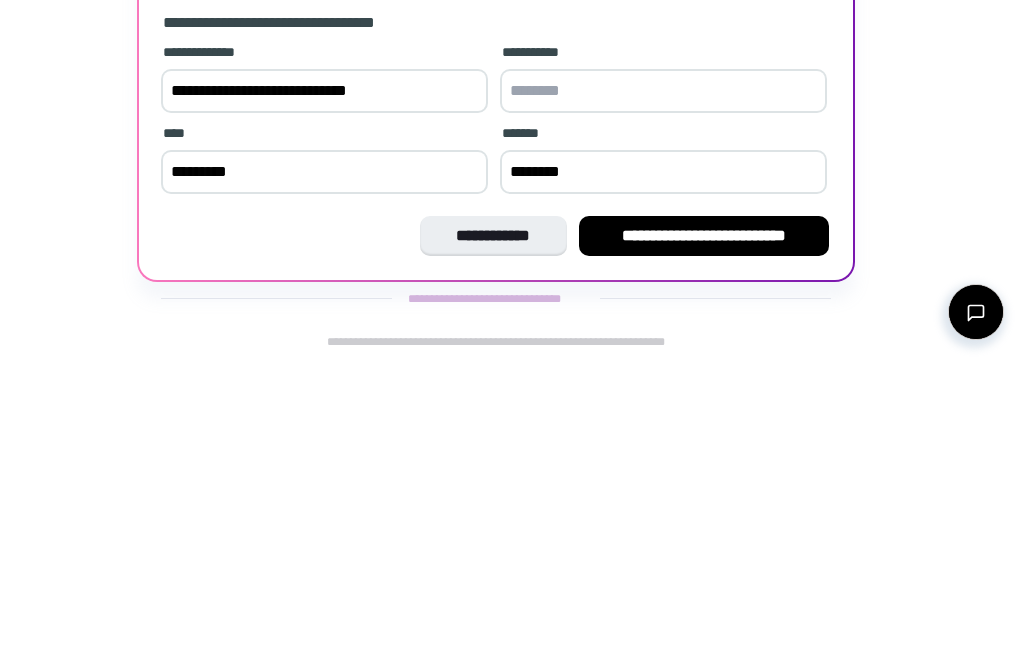 click at bounding box center [663, 379] 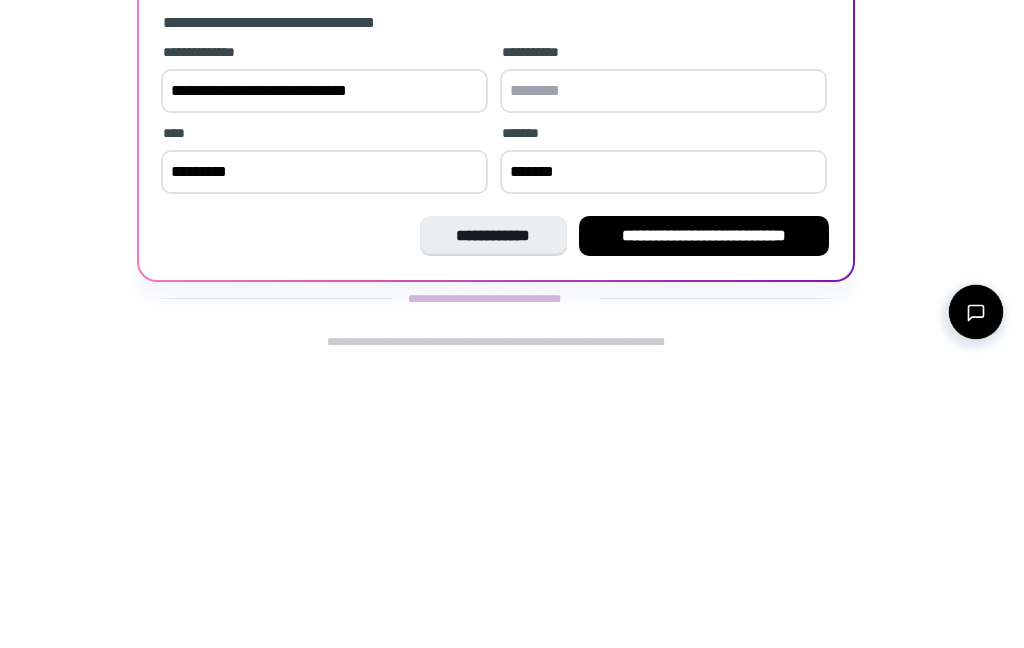 type on "*" 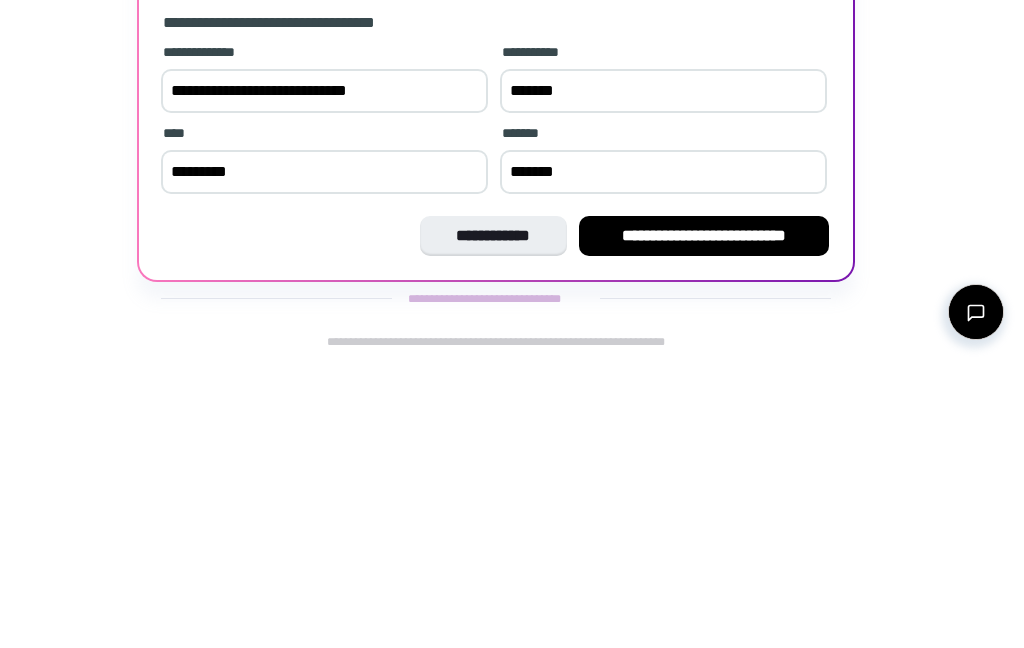 type on "********" 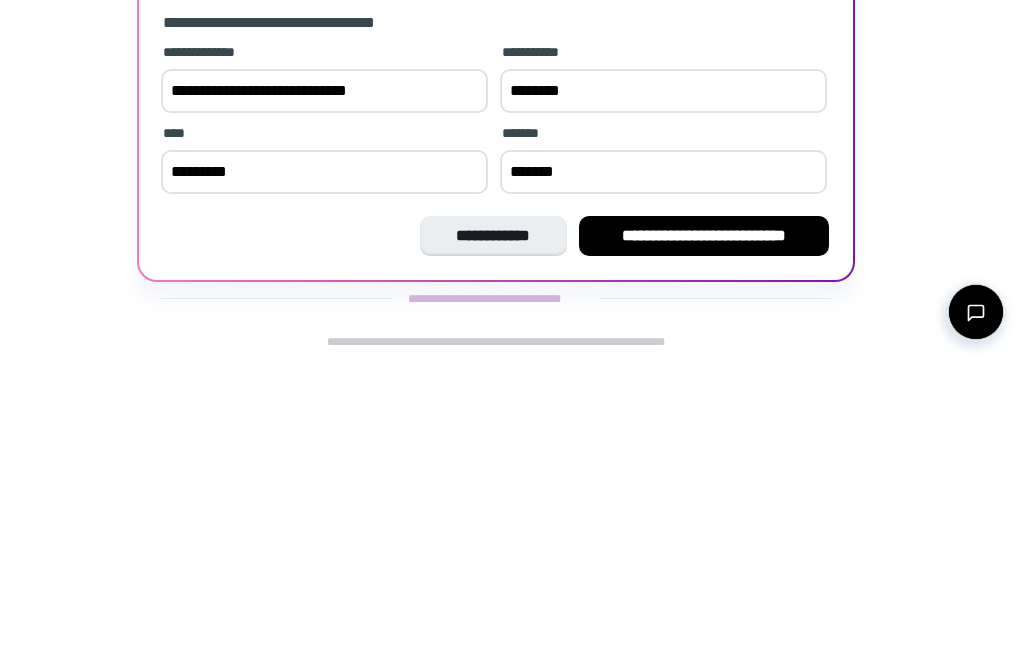 click on "**********" at bounding box center (493, 524) 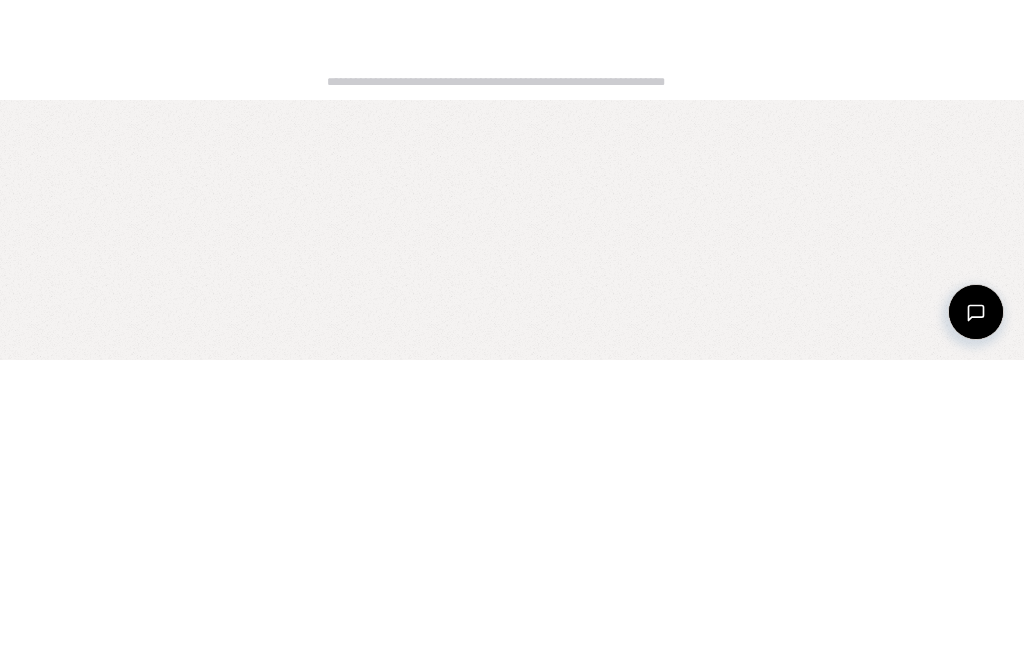 scroll, scrollTop: 0, scrollLeft: 0, axis: both 